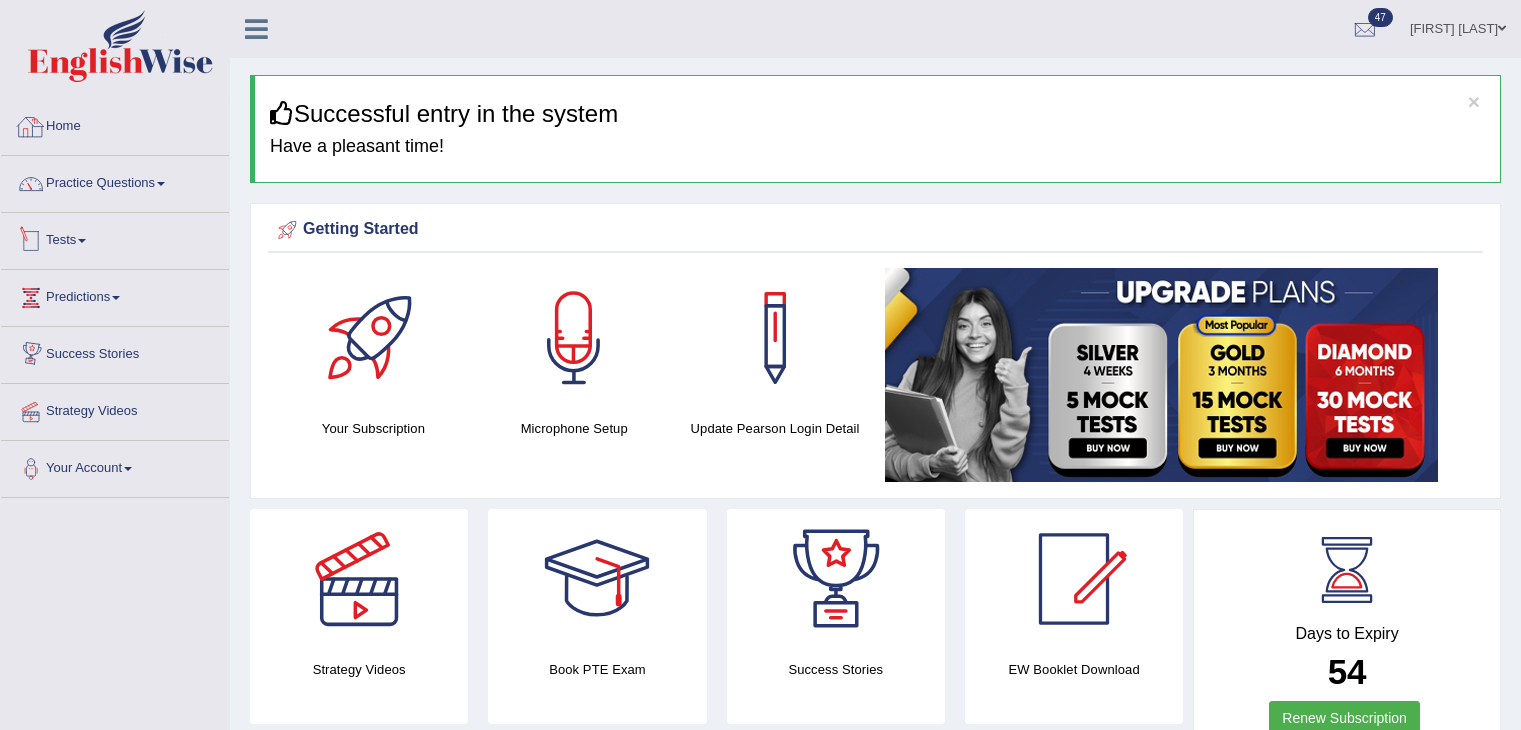 scroll, scrollTop: 0, scrollLeft: 0, axis: both 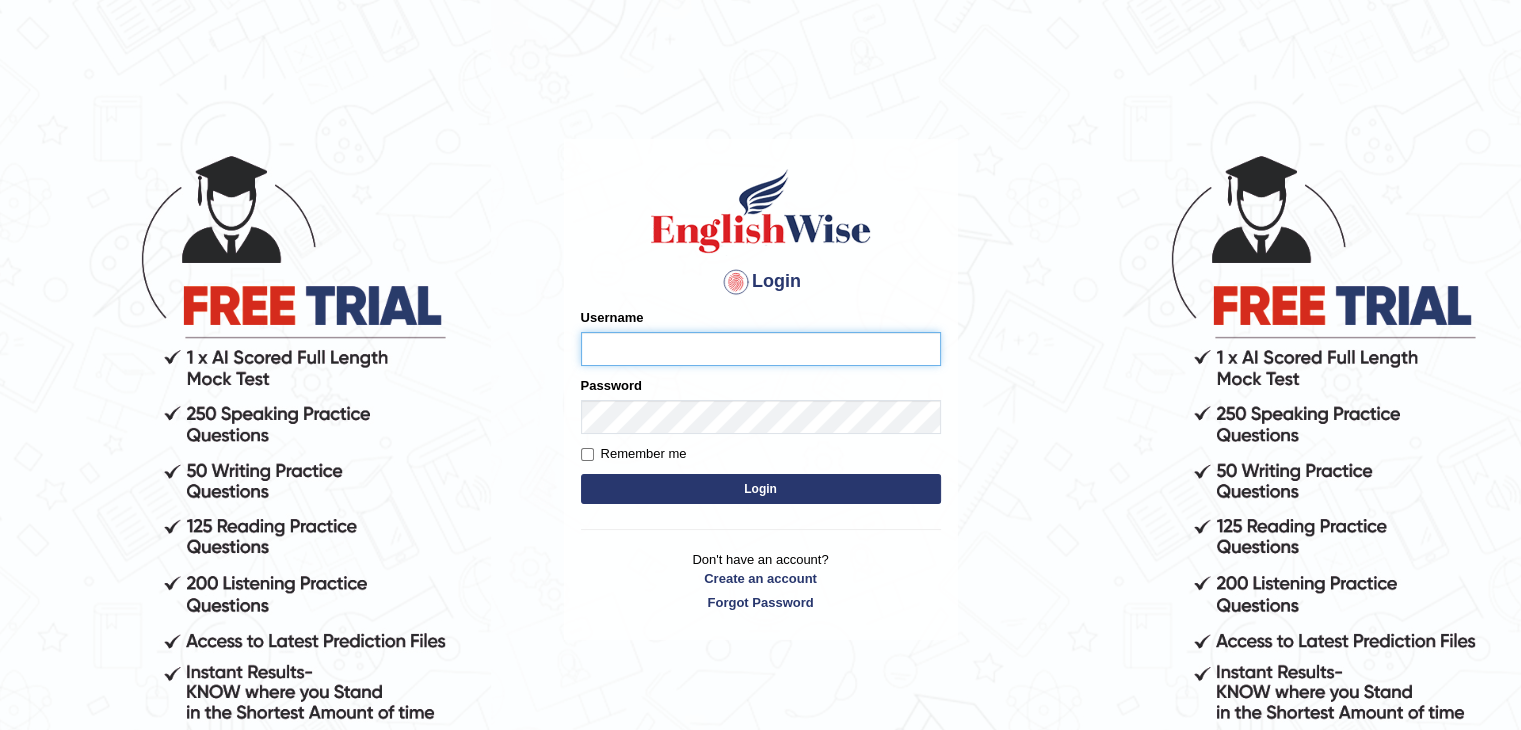 click on "Username" at bounding box center (761, 349) 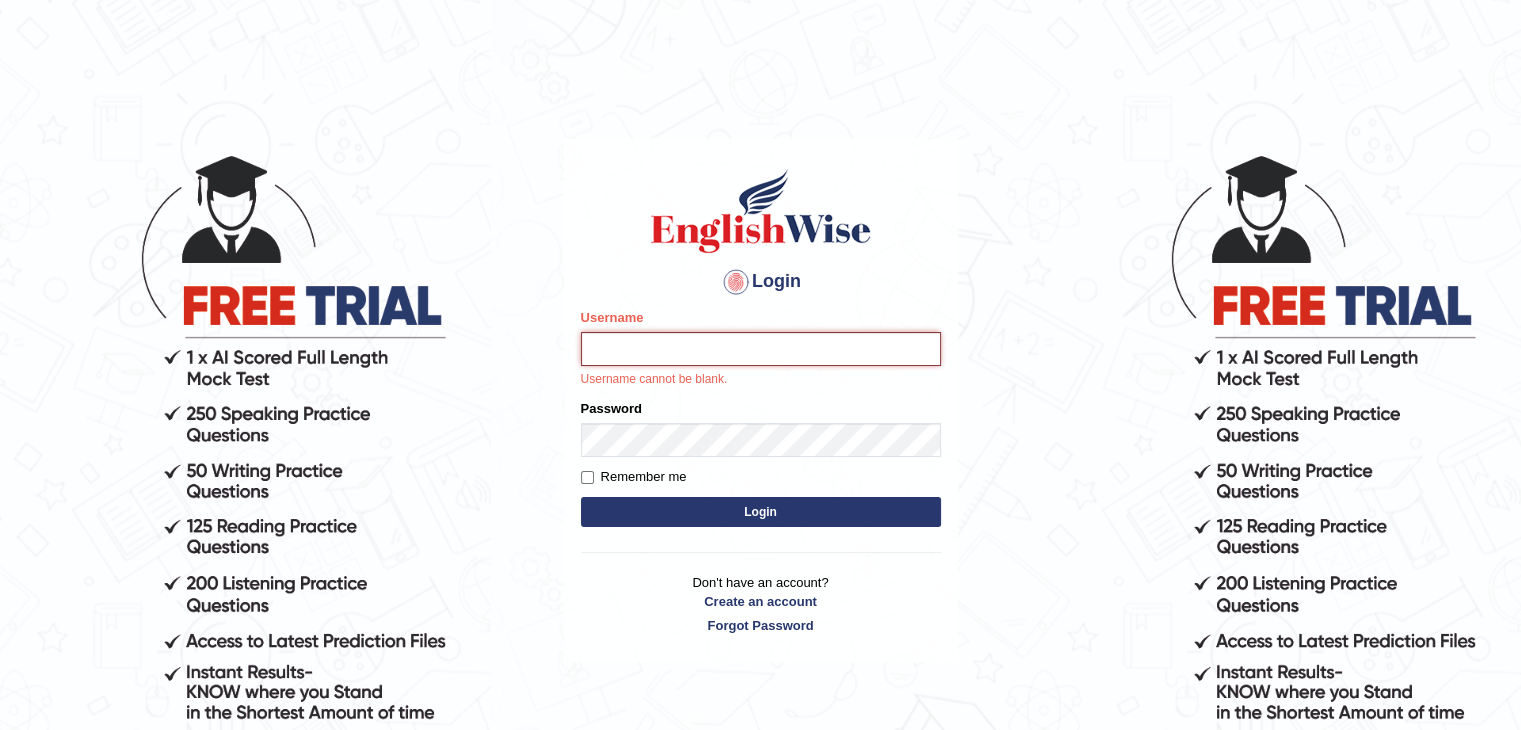 type on "romenio" 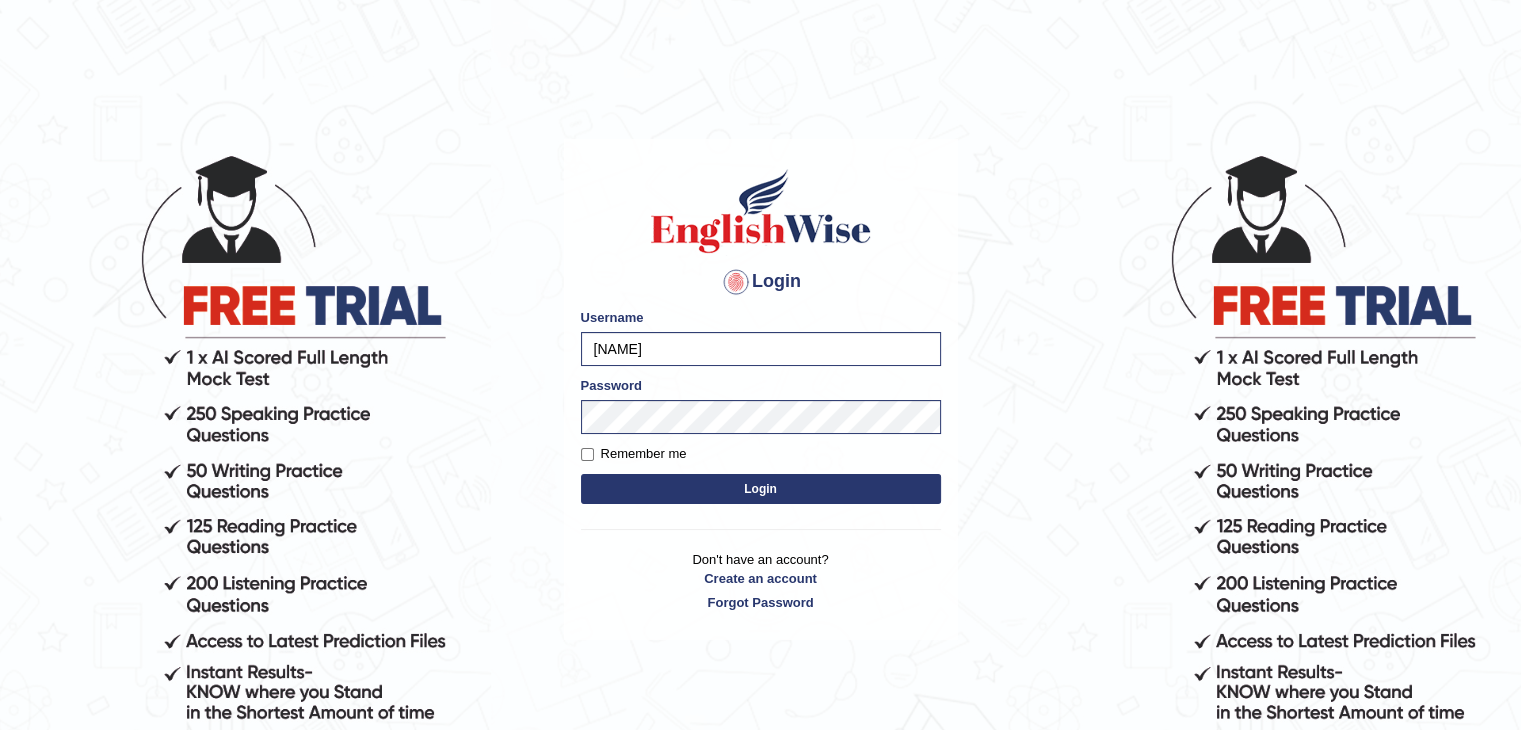 click on "Login" at bounding box center [761, 489] 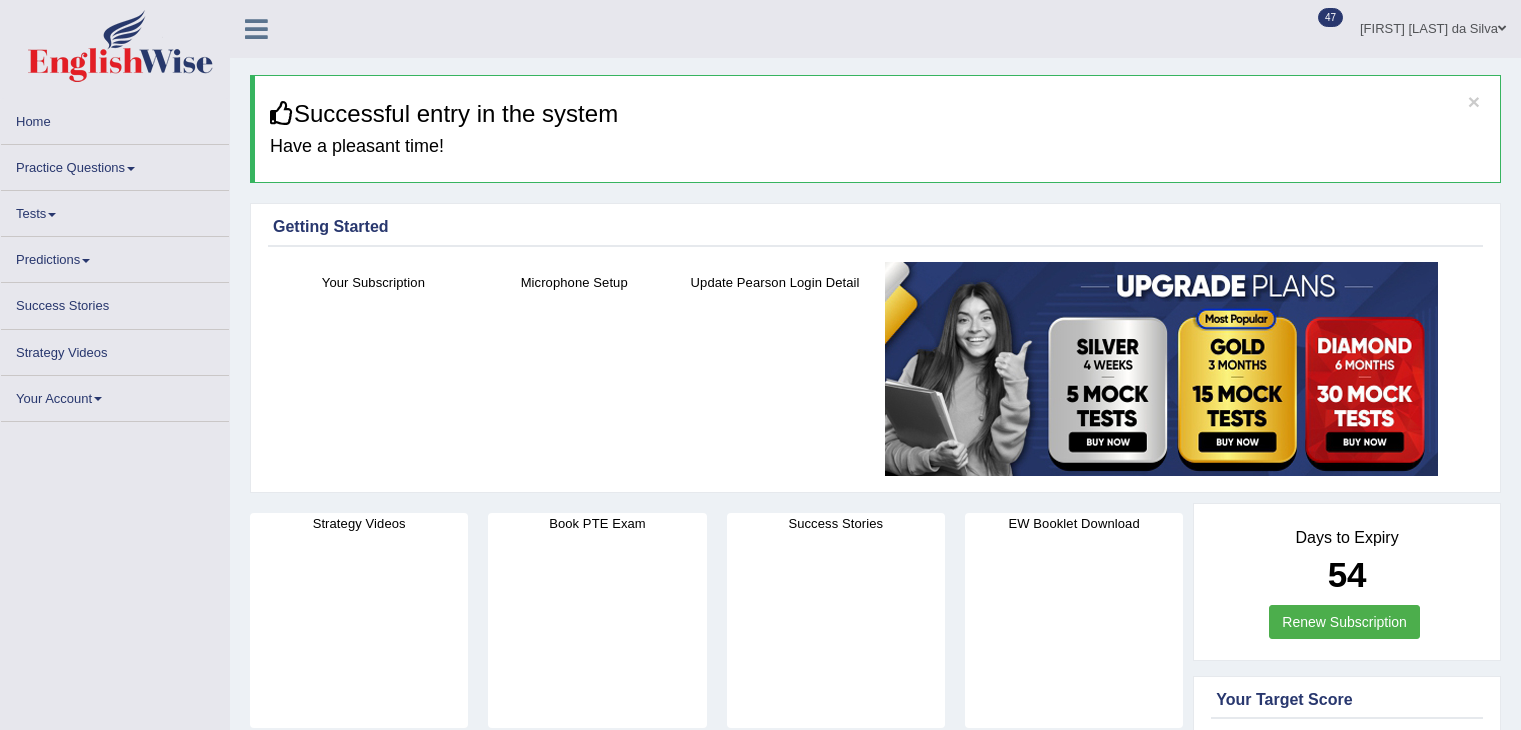 scroll, scrollTop: 0, scrollLeft: 0, axis: both 